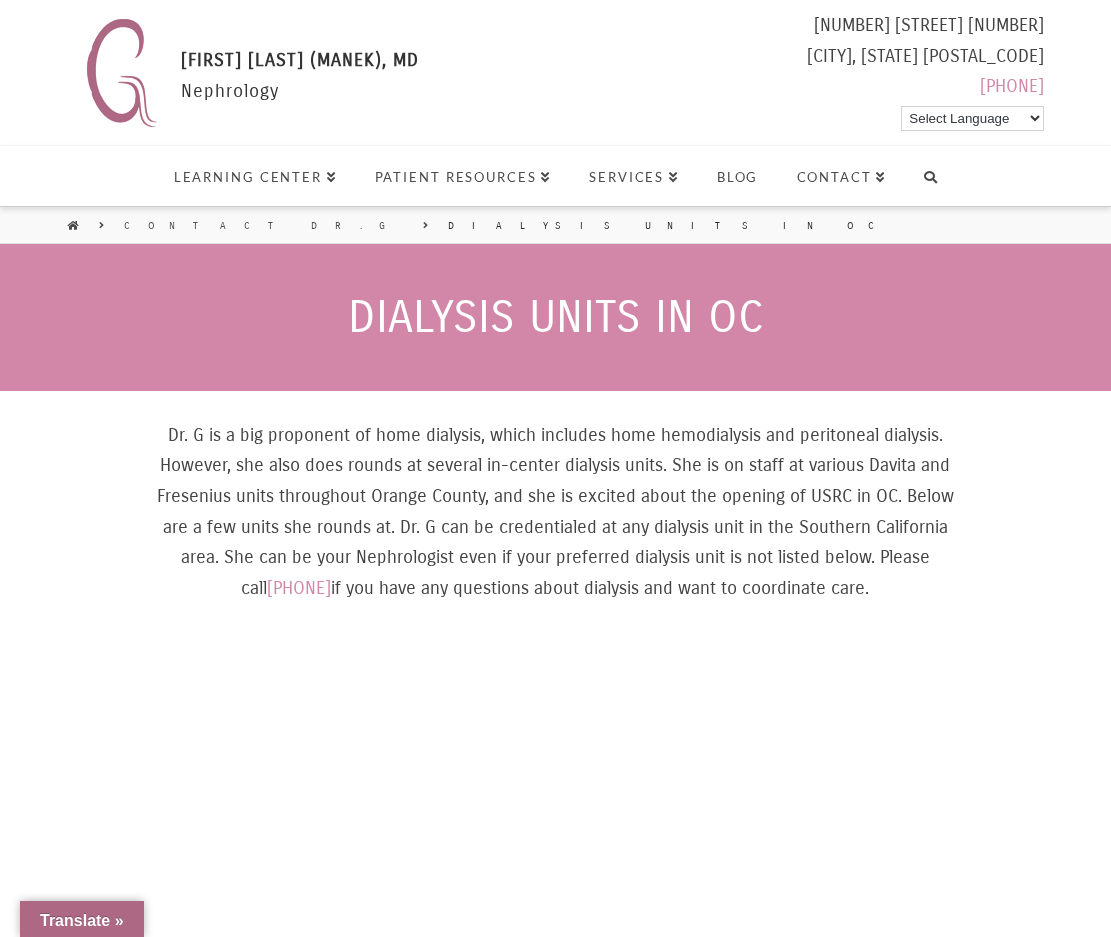 scroll, scrollTop: 0, scrollLeft: 0, axis: both 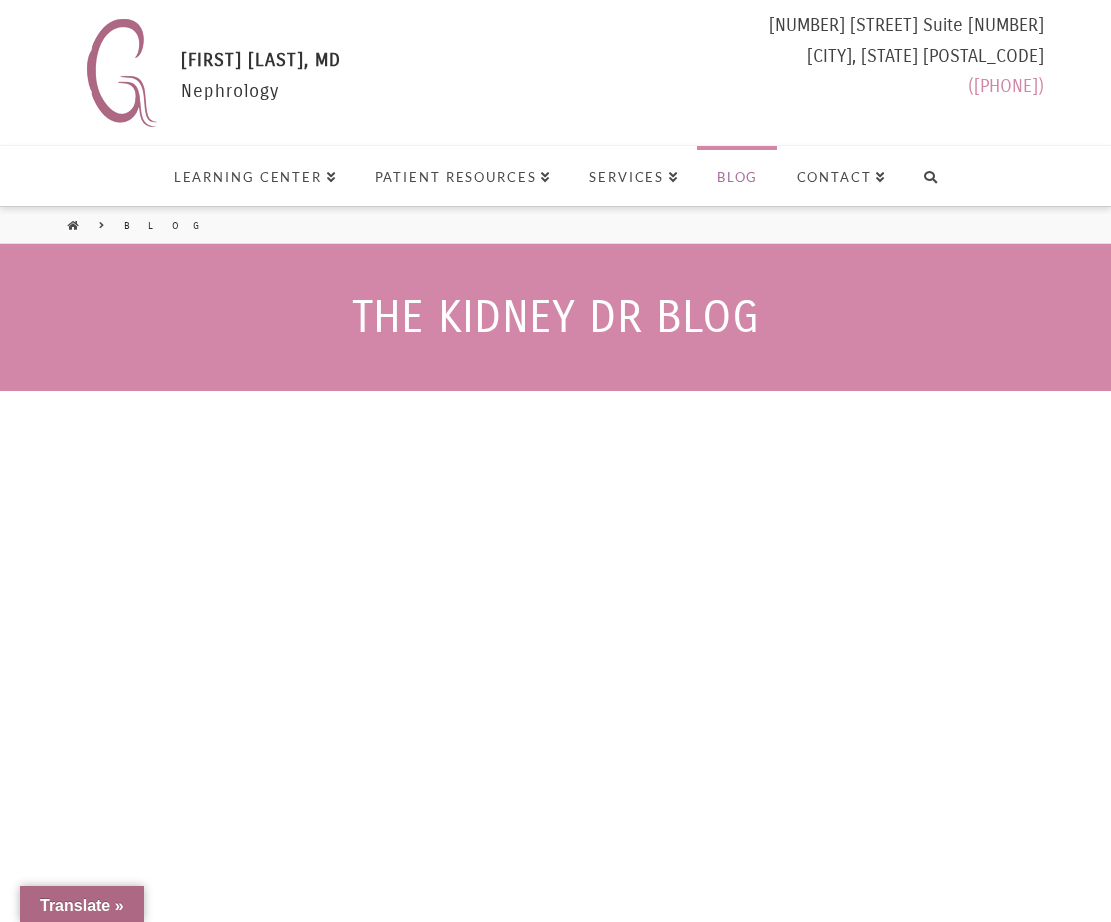 select 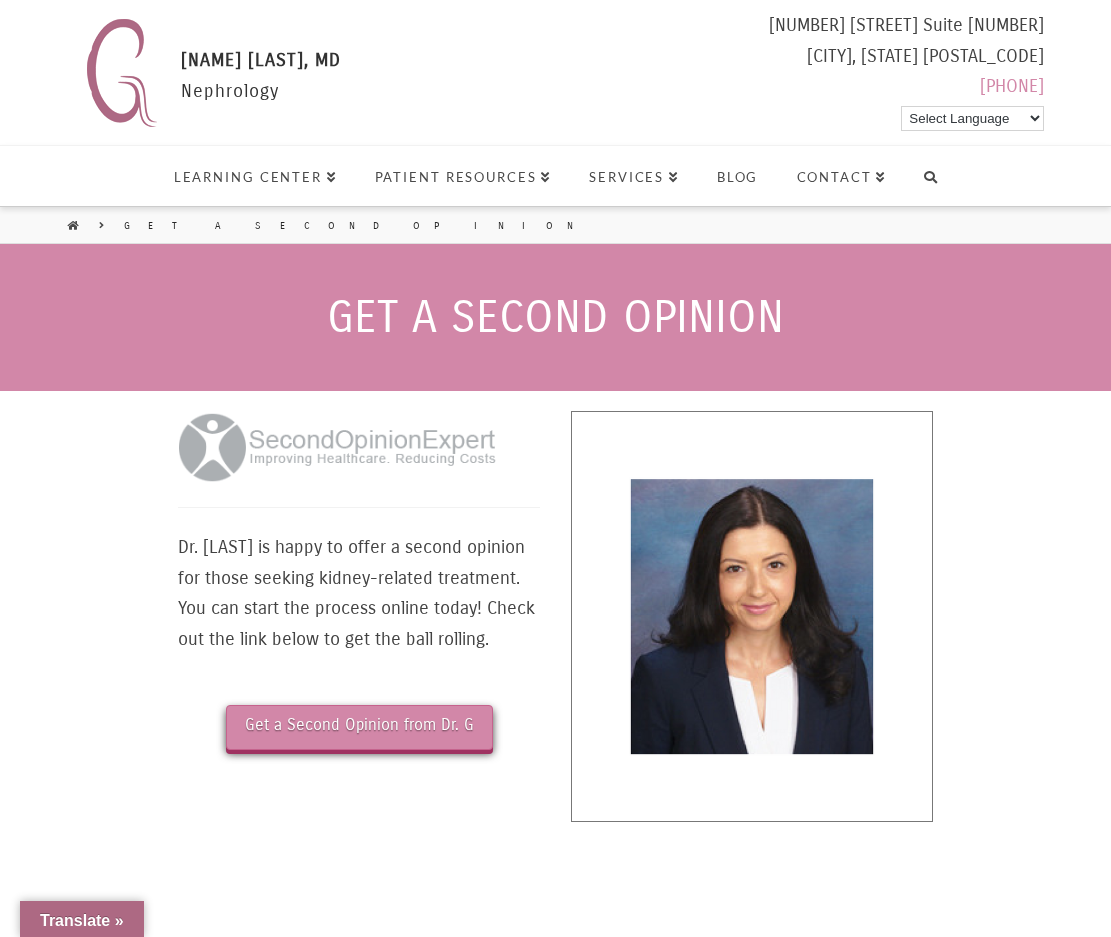 scroll, scrollTop: 0, scrollLeft: 0, axis: both 